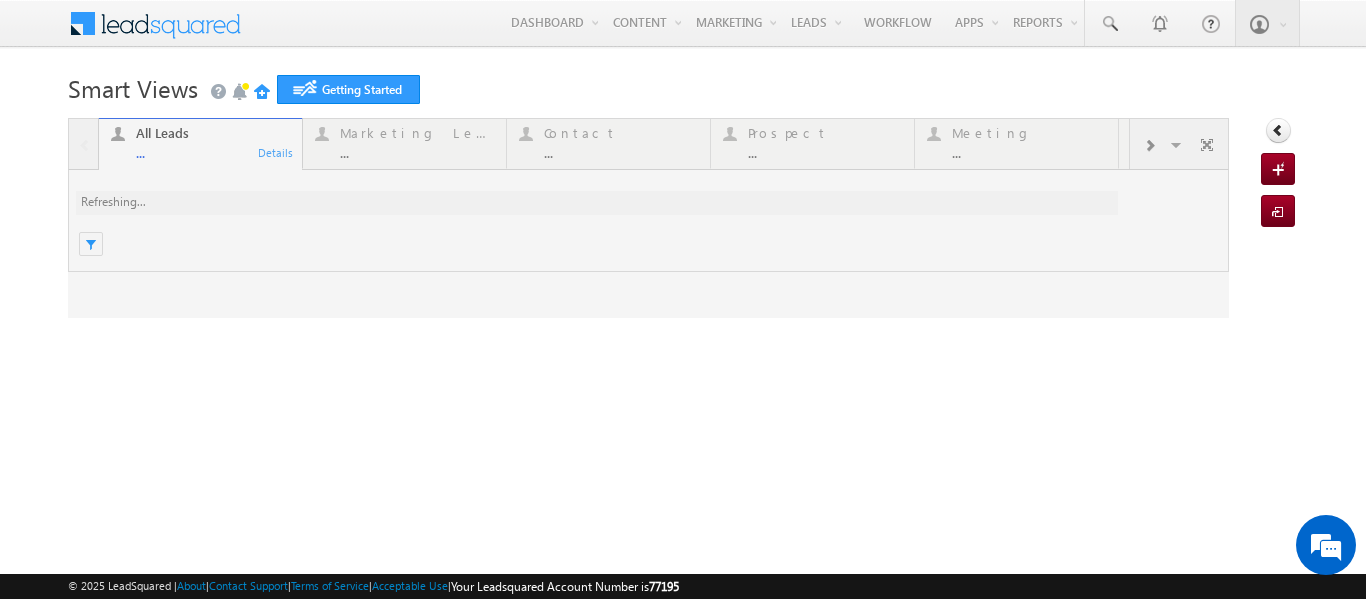 scroll, scrollTop: 0, scrollLeft: 0, axis: both 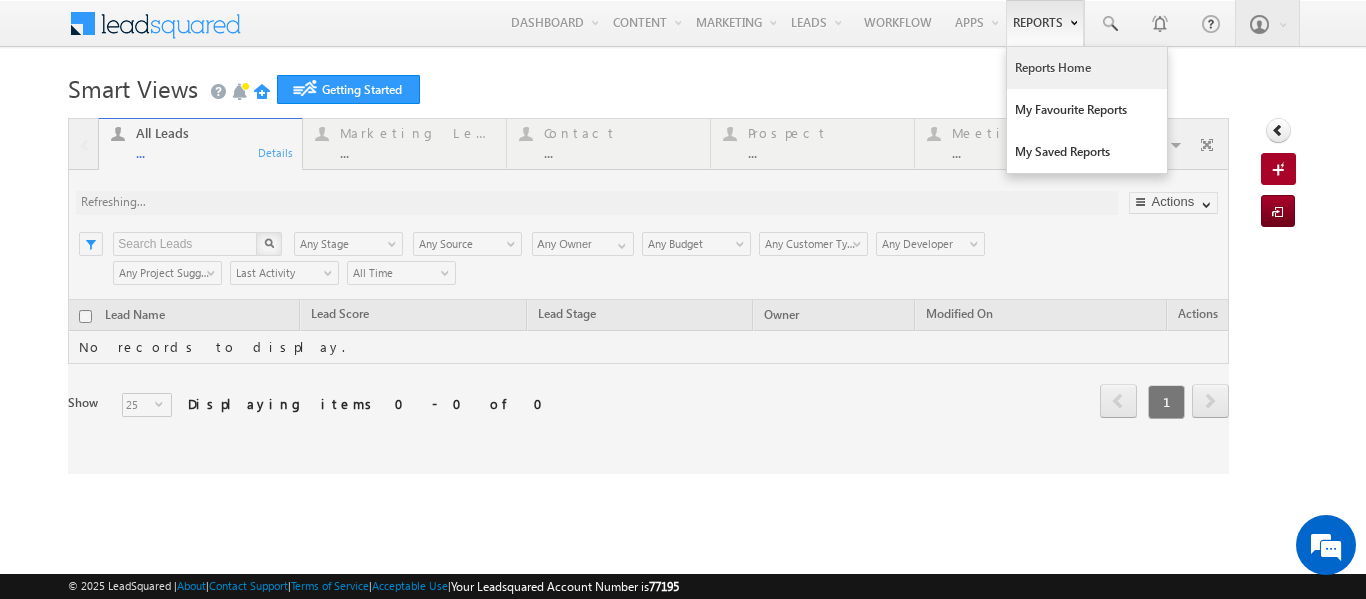 click on "Reports Home" at bounding box center (1087, 68) 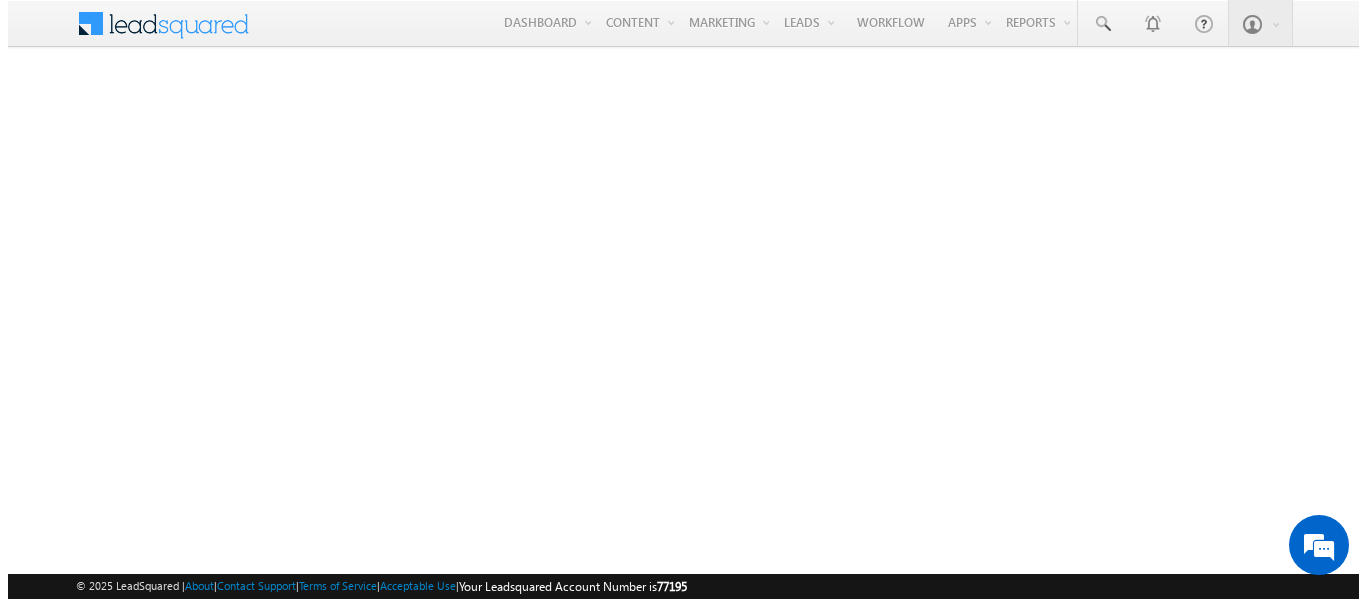 scroll, scrollTop: 0, scrollLeft: 0, axis: both 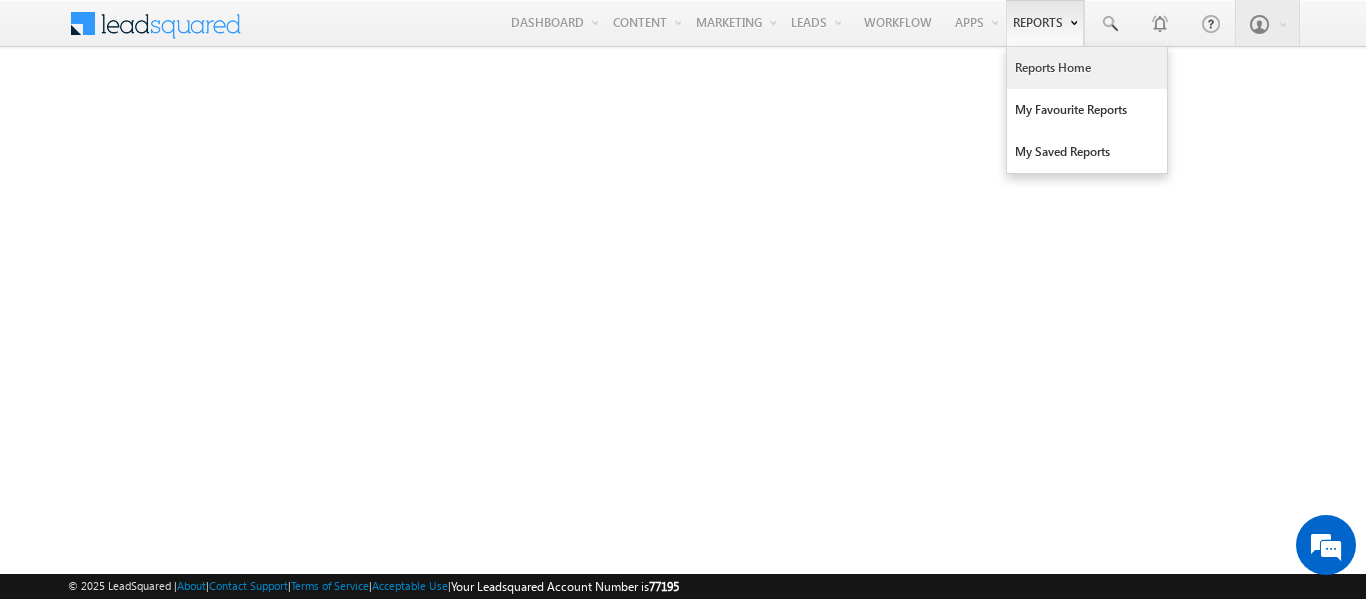 click on "Reports" at bounding box center (1045, 23) 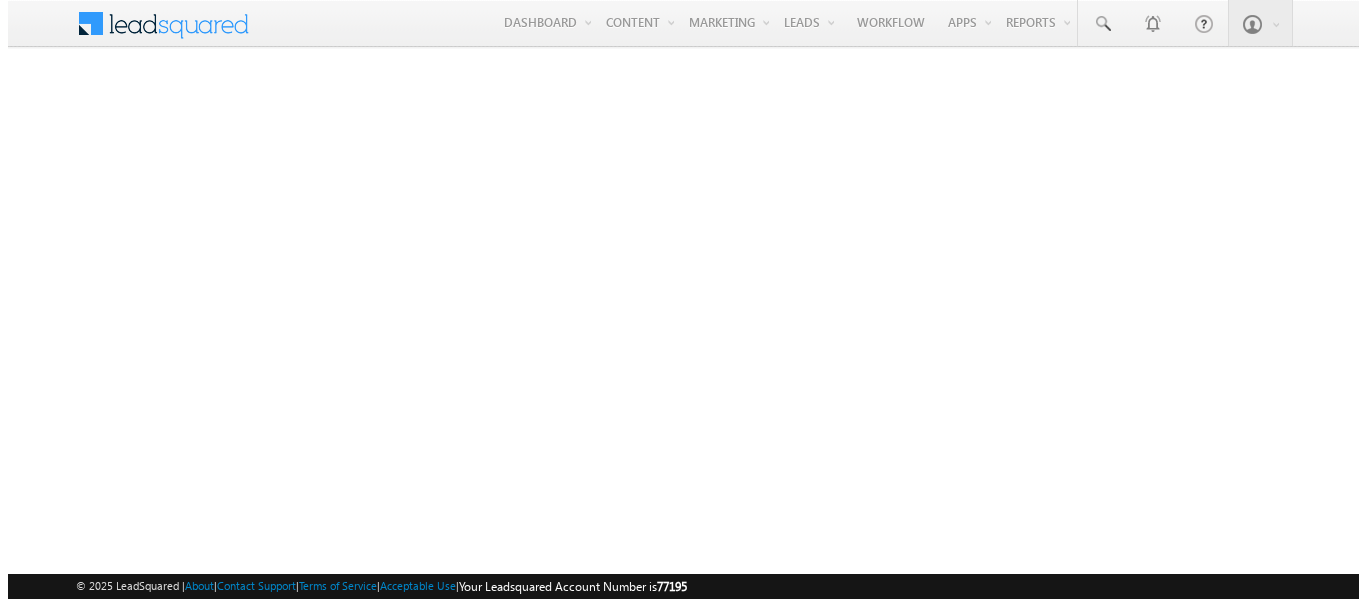 scroll, scrollTop: 0, scrollLeft: 0, axis: both 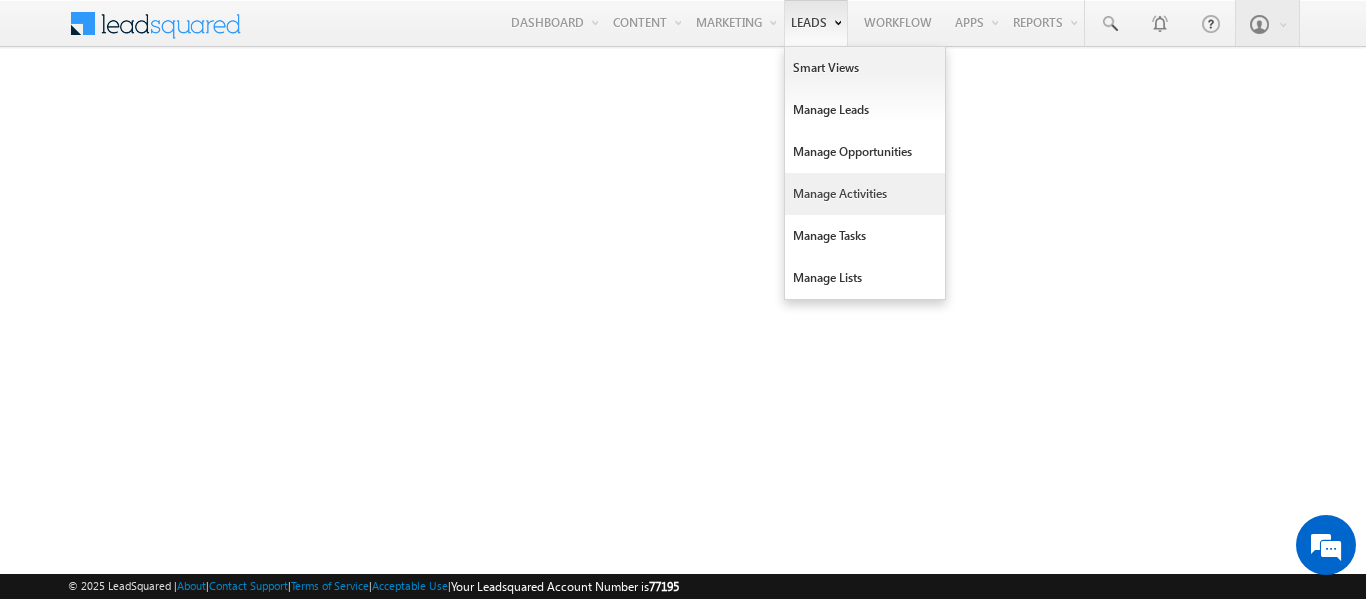 click on "Manage Activities" at bounding box center (865, 194) 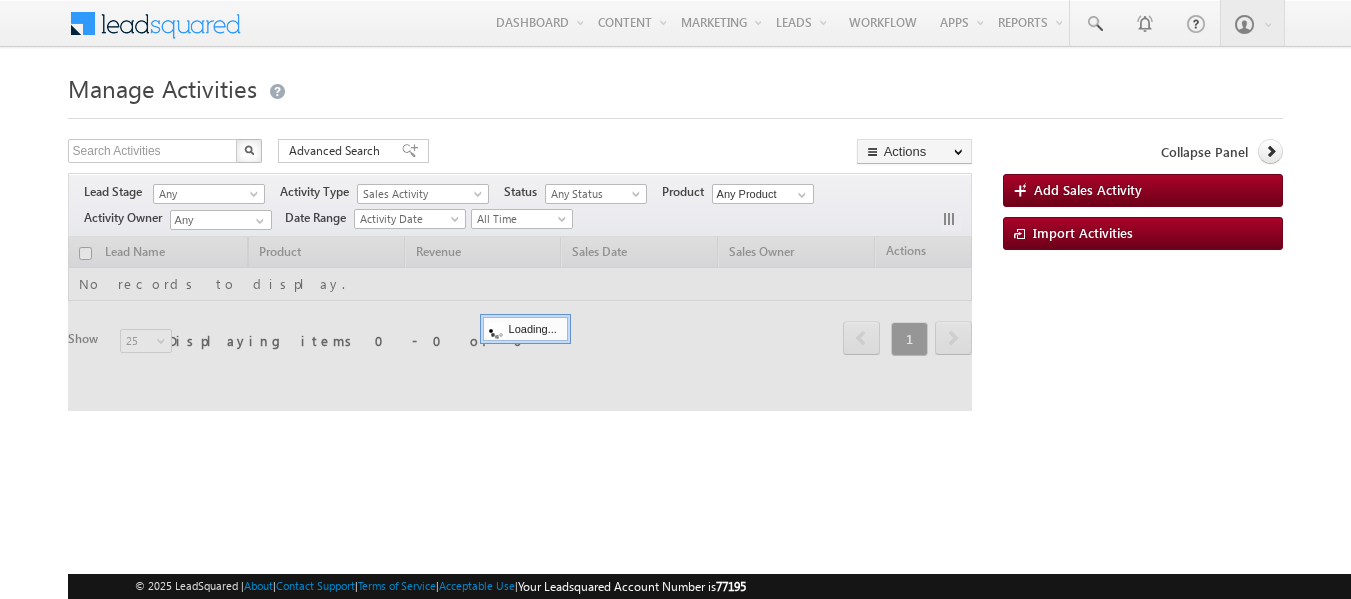 scroll, scrollTop: 0, scrollLeft: 0, axis: both 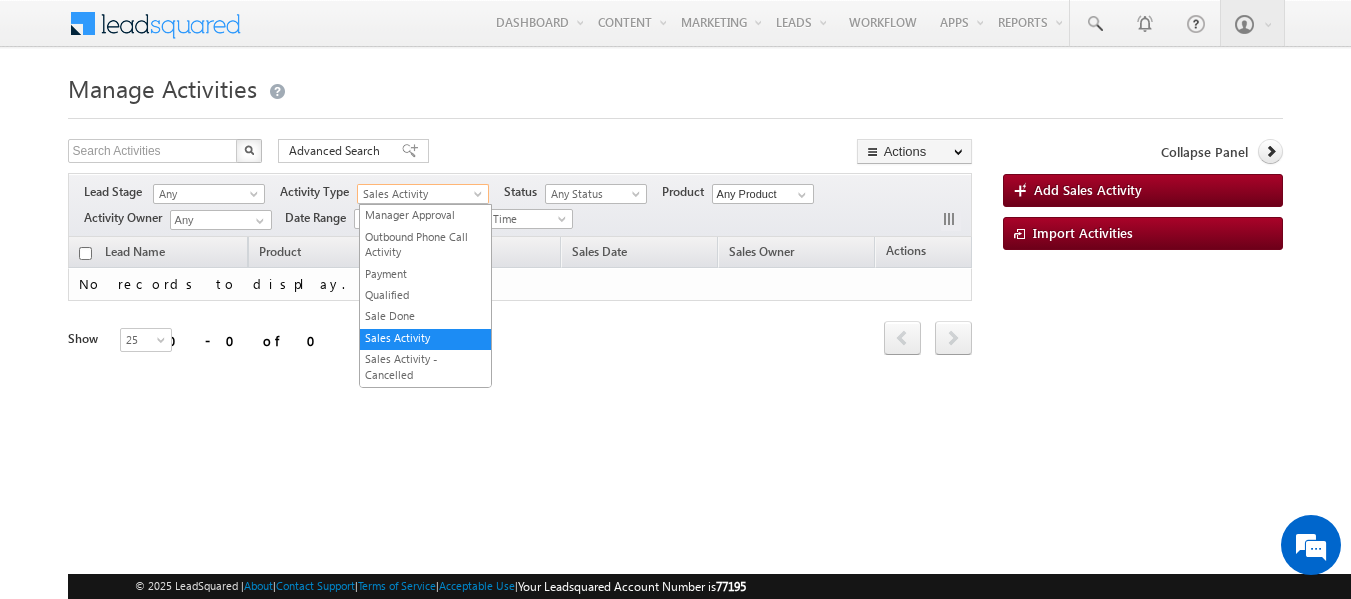 click at bounding box center [480, 198] 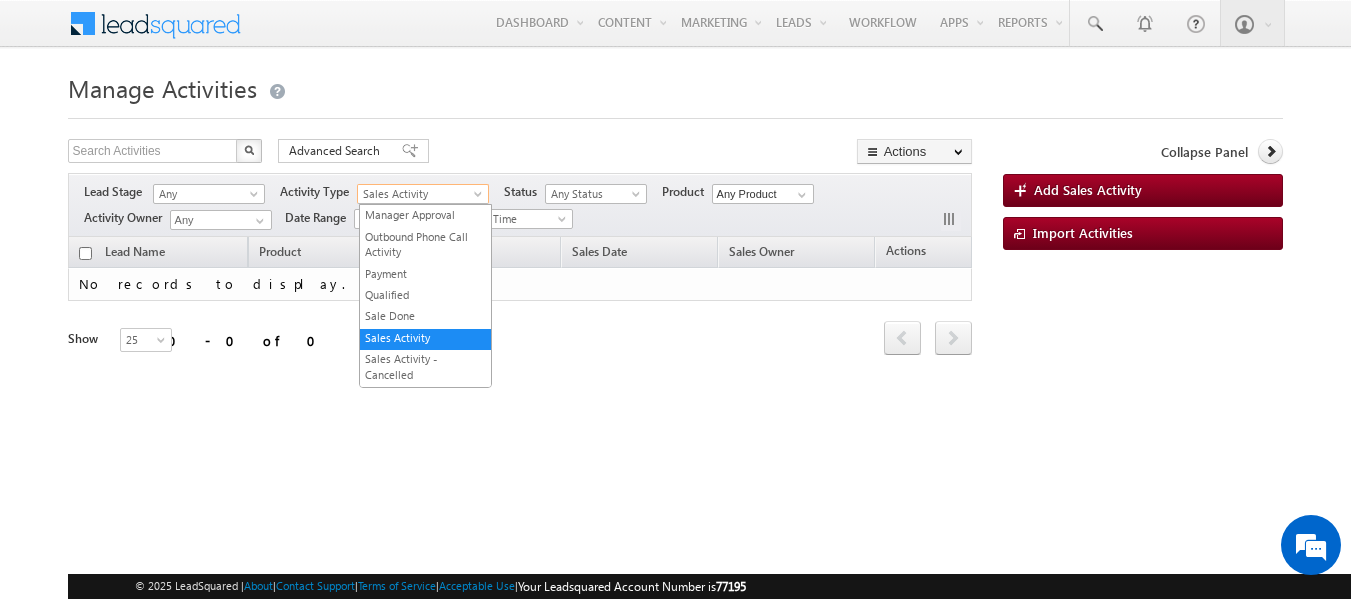 scroll, scrollTop: 0, scrollLeft: 0, axis: both 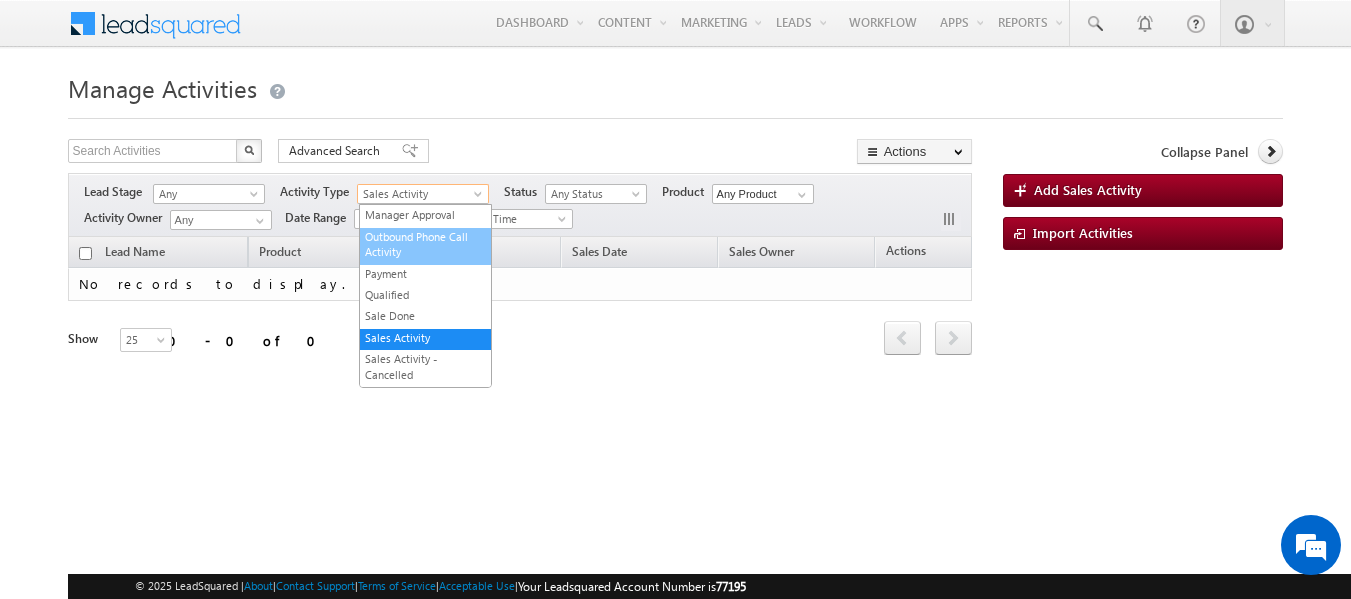 click on "Outbound Phone Call Activity" at bounding box center (425, 244) 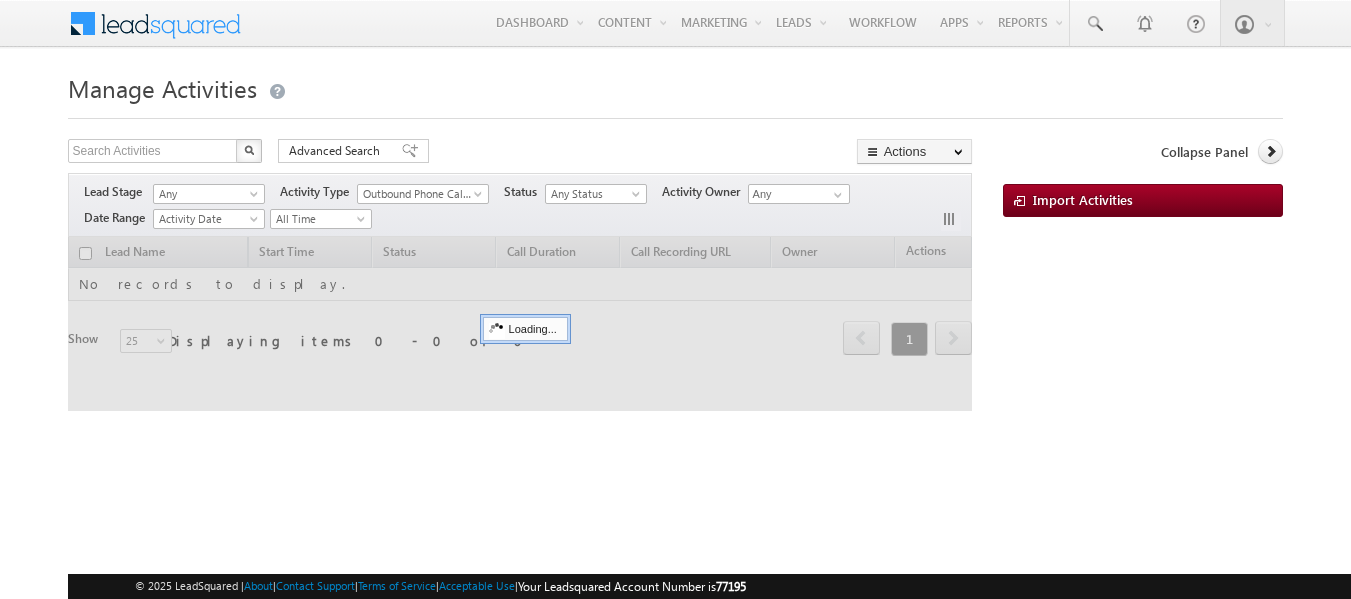scroll, scrollTop: 0, scrollLeft: 0, axis: both 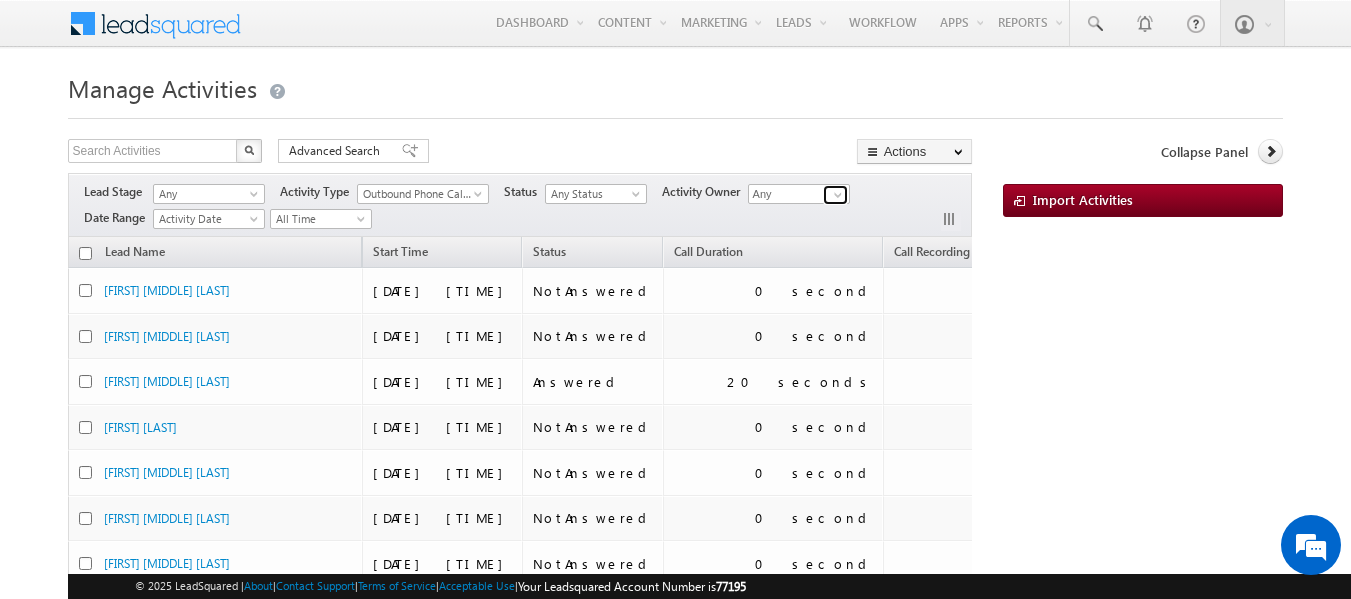 click at bounding box center [838, 195] 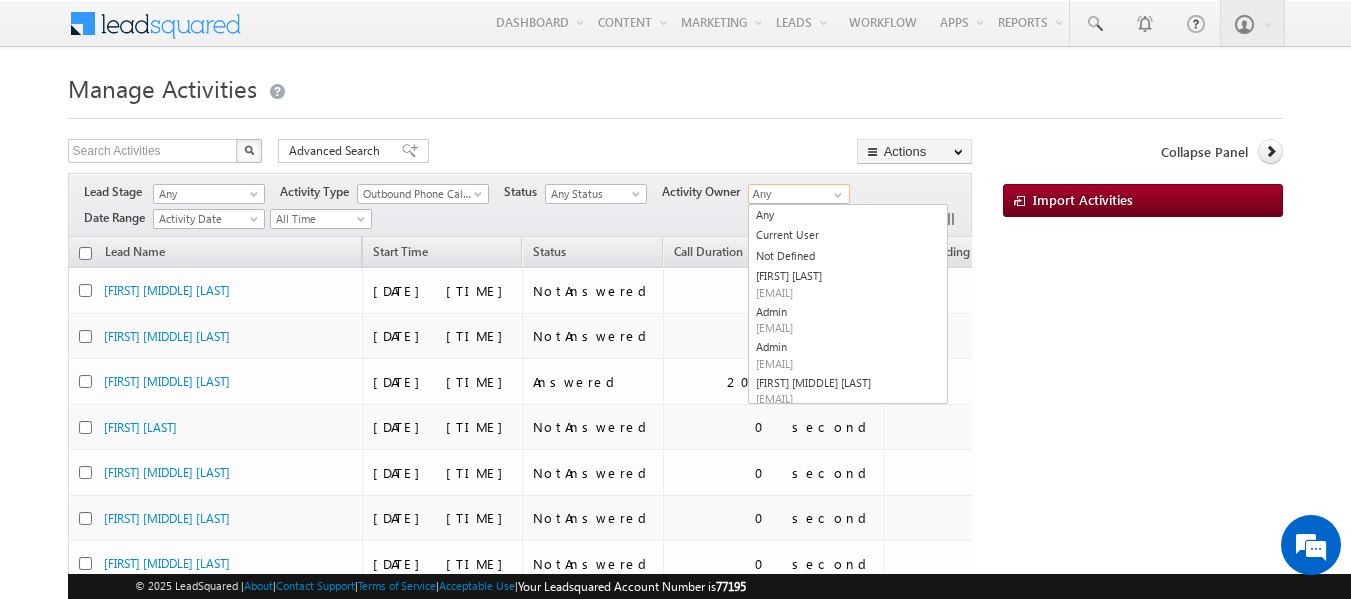 scroll, scrollTop: 0, scrollLeft: 0, axis: both 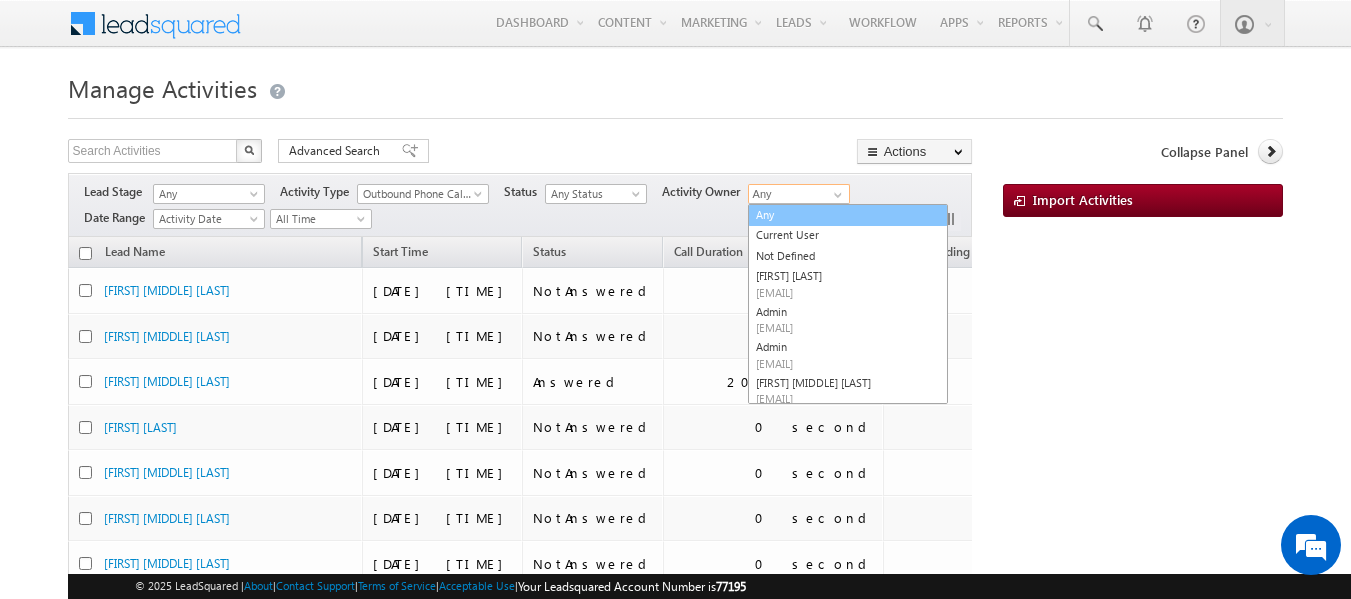 click on "Any" at bounding box center [848, 215] 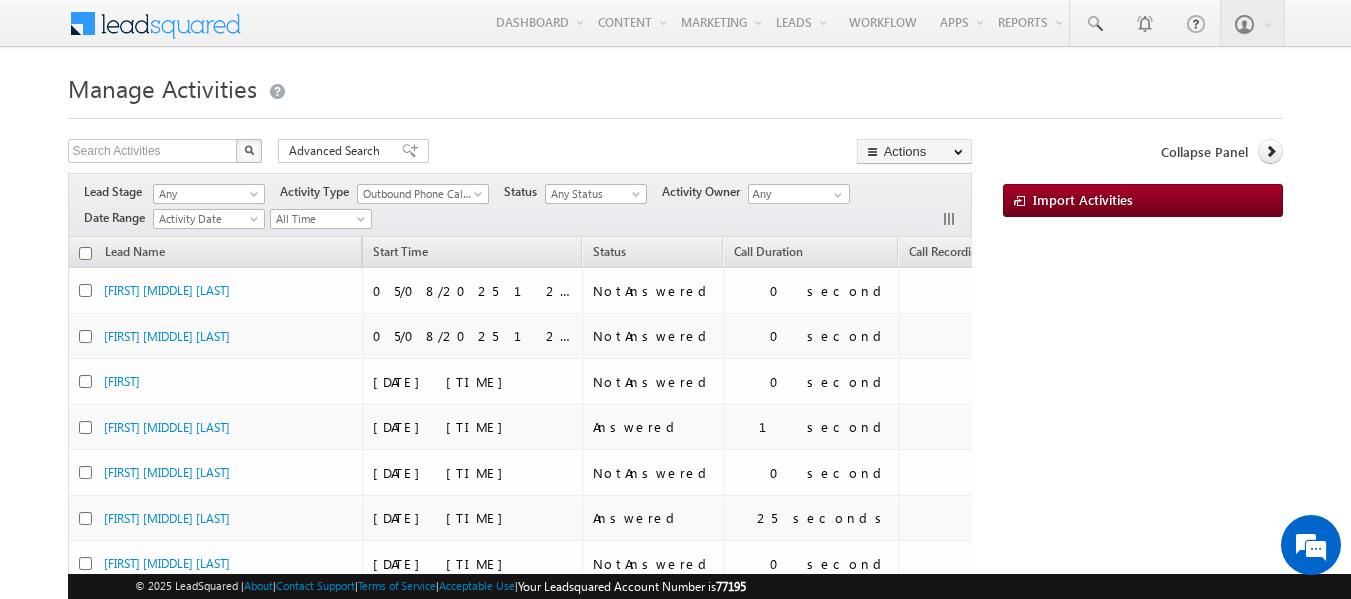 click on "Manage Activities
Search Activities X   75565 results found
Advanced Search
Advanced search results
Actions Export Activities Reset all Filters
Actions Bulk Update Export Activities Reset all Filters
Lead Stage" at bounding box center (676, 791) 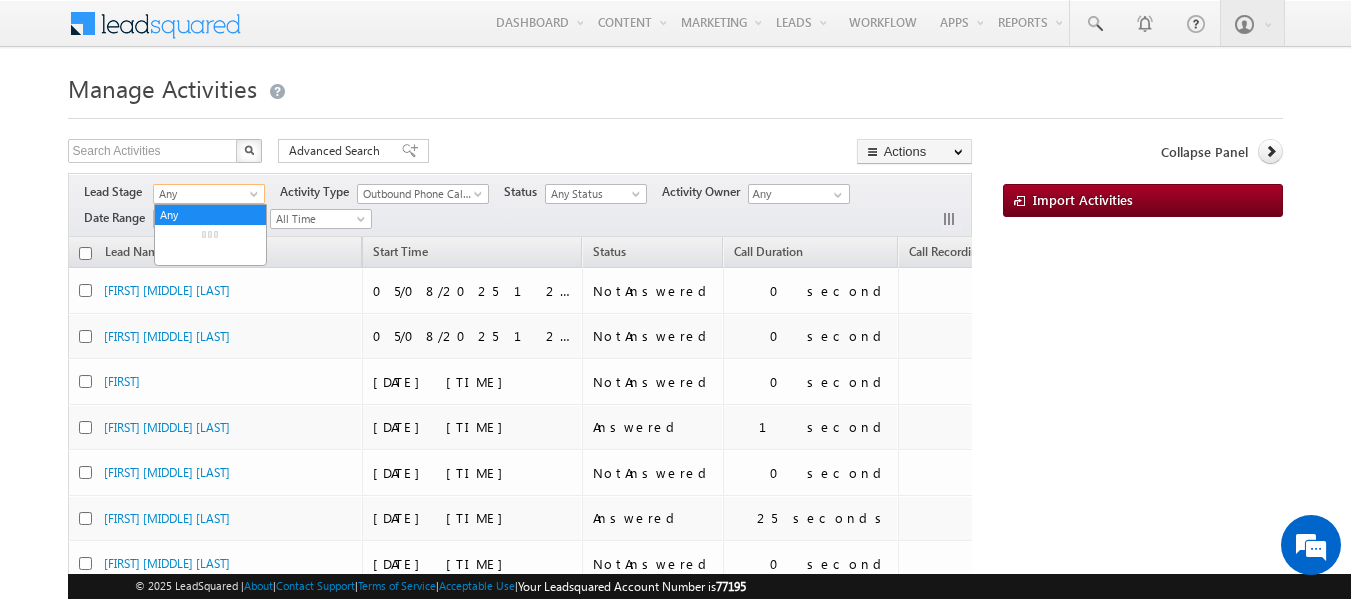 click at bounding box center (256, 198) 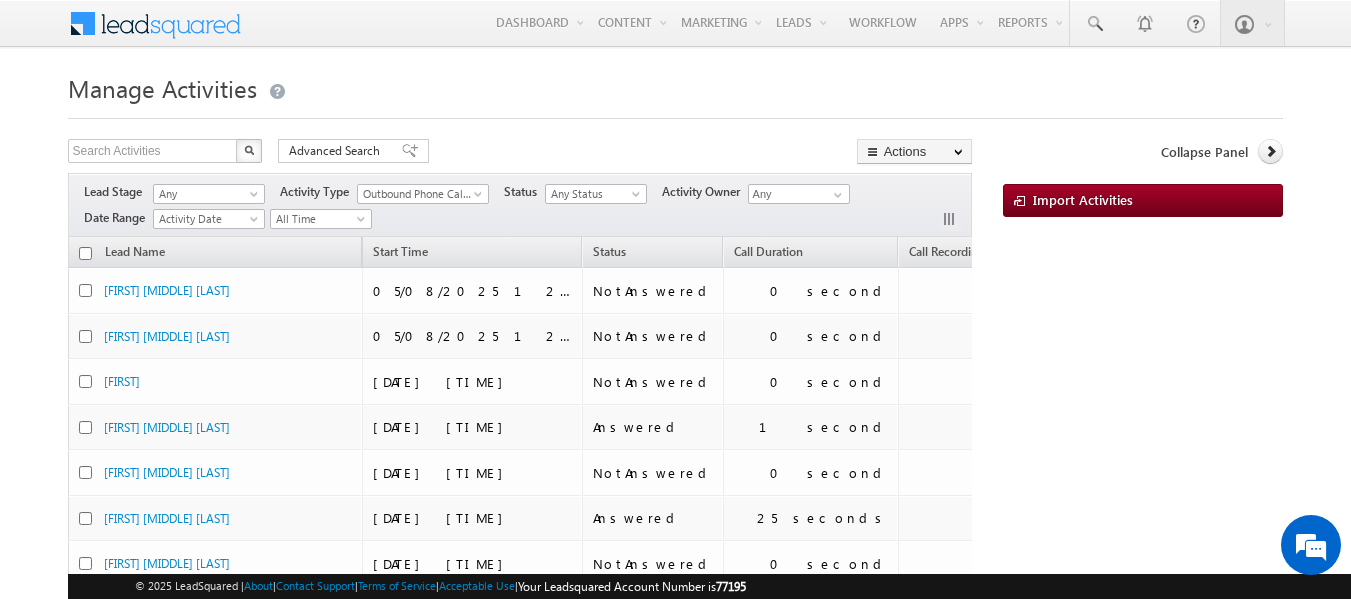 click on "Search Activities X   75565 results found
Advanced Search
Advanced search results
Actions Export Activities Reset all Filters
Actions Bulk Update Export Activities Reset all Filters" at bounding box center [520, 153] 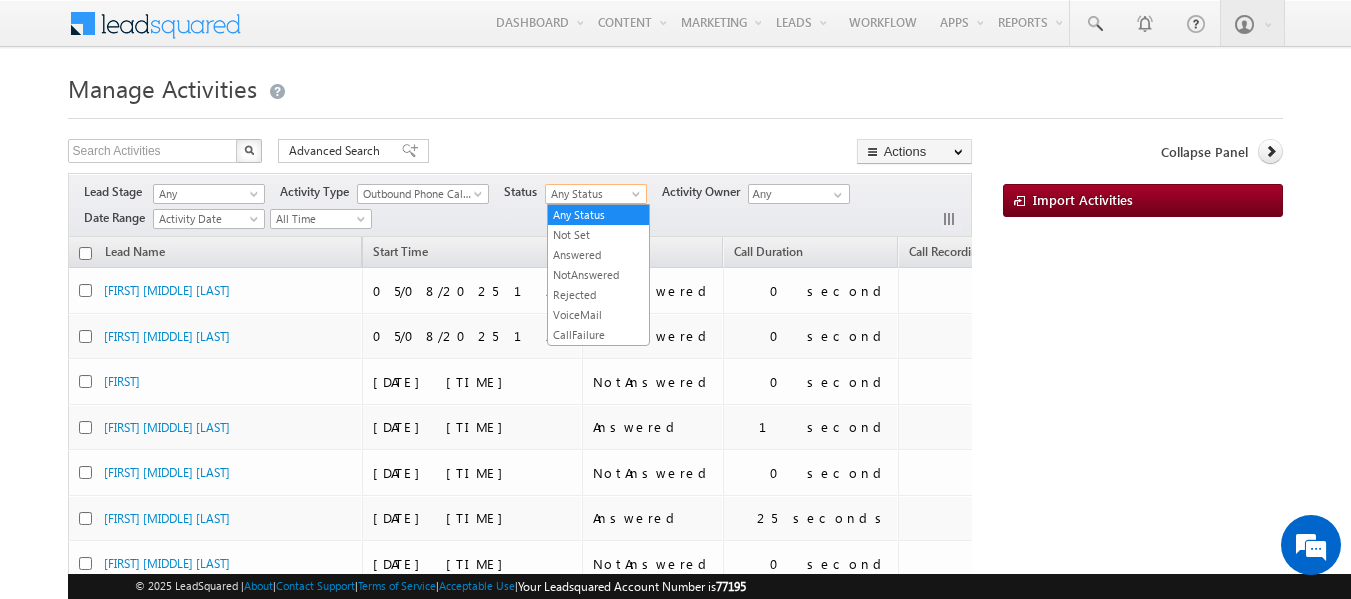 click on "Any Status" at bounding box center (593, 194) 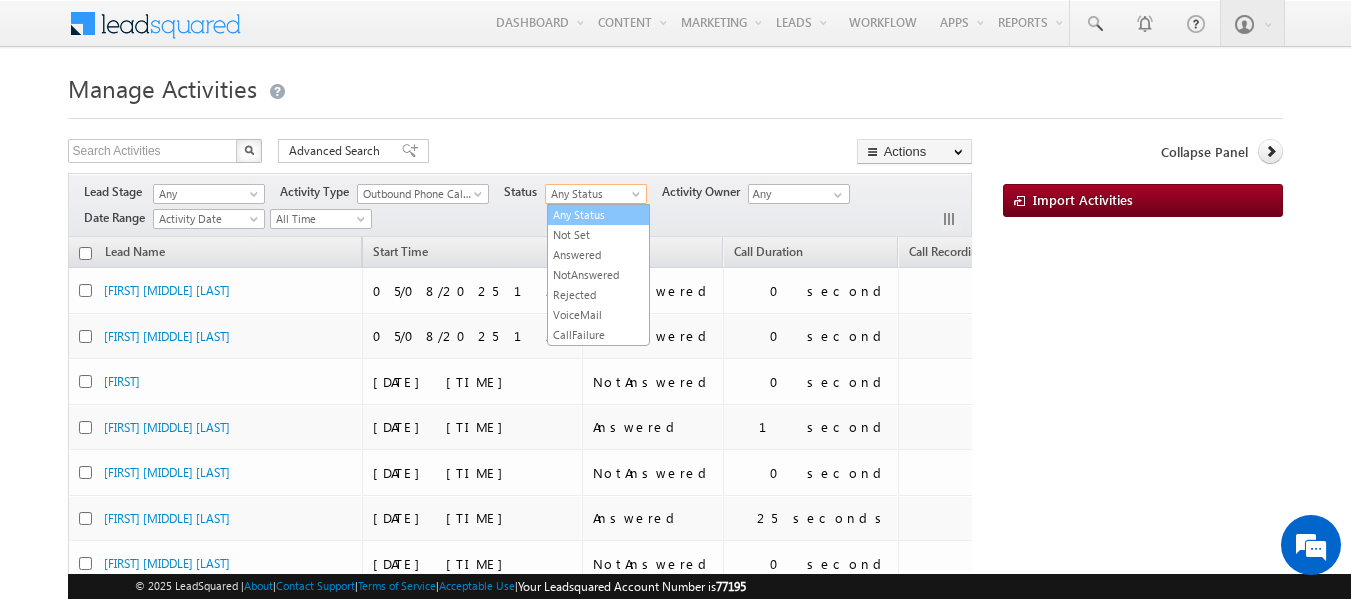 click on "Any Status" at bounding box center [598, 215] 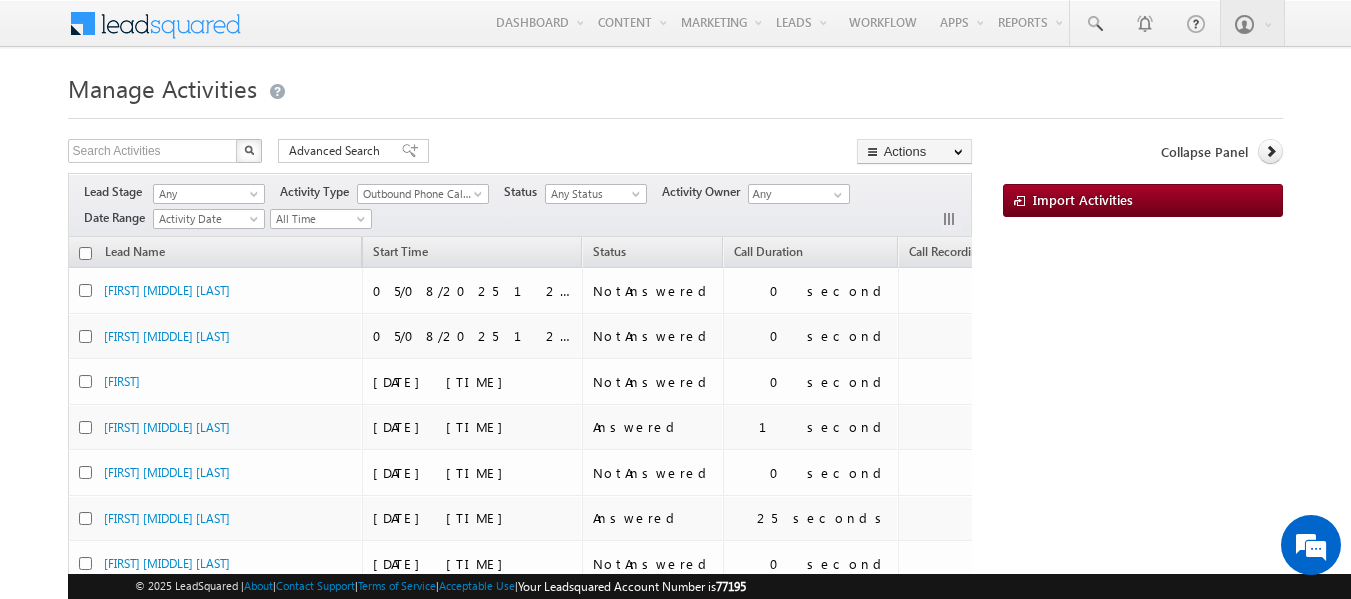 click on "Manage Activities
Search Activities X   75565 results found
Advanced Search
Advanced search results
Actions Export Activities Reset all Filters
Actions Bulk Update Export Activities Reset all Filters
Lead Stage" at bounding box center [676, 791] 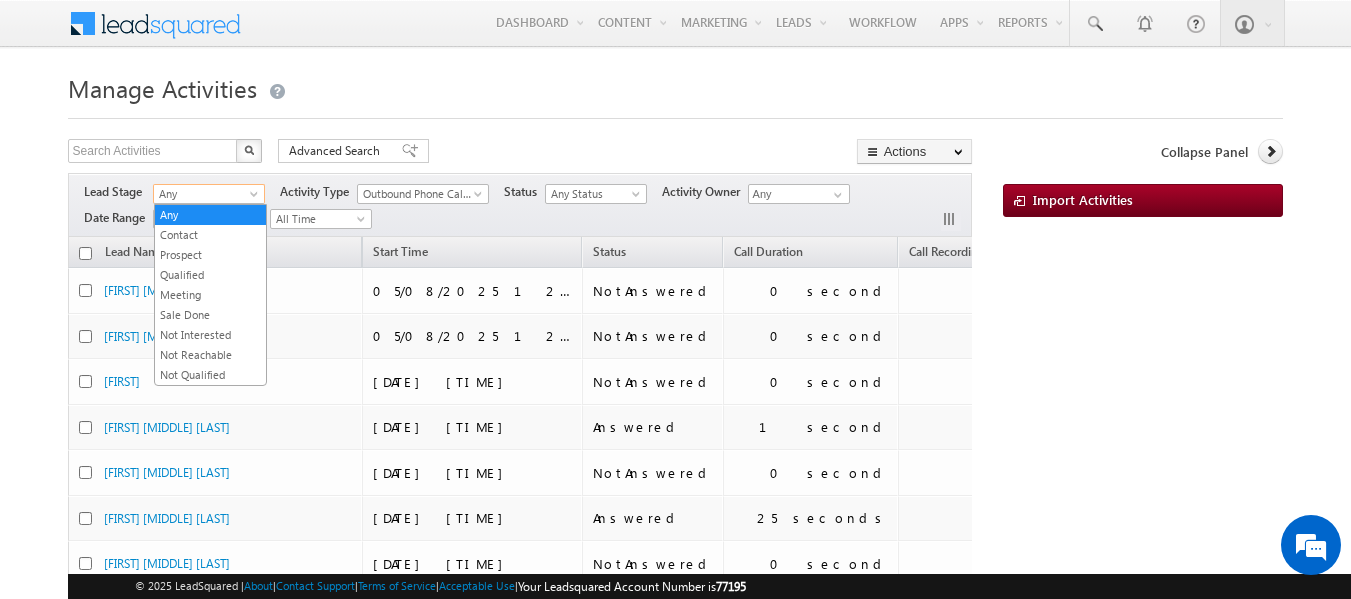 click at bounding box center (256, 198) 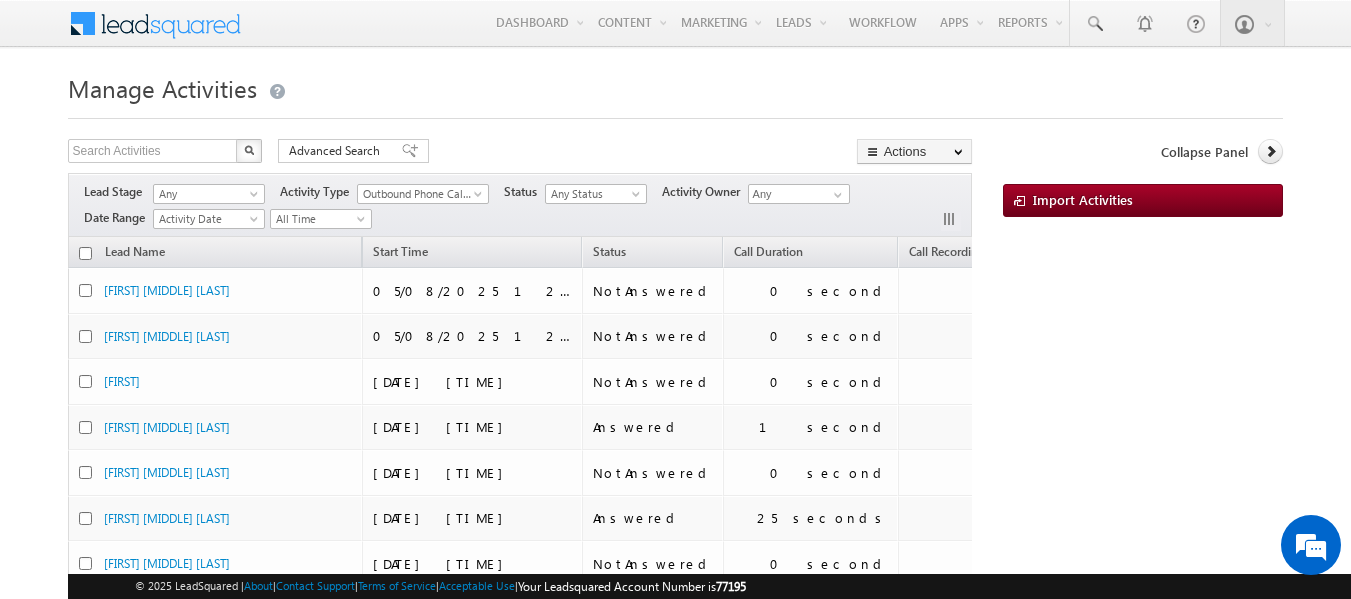 click at bounding box center (676, 112) 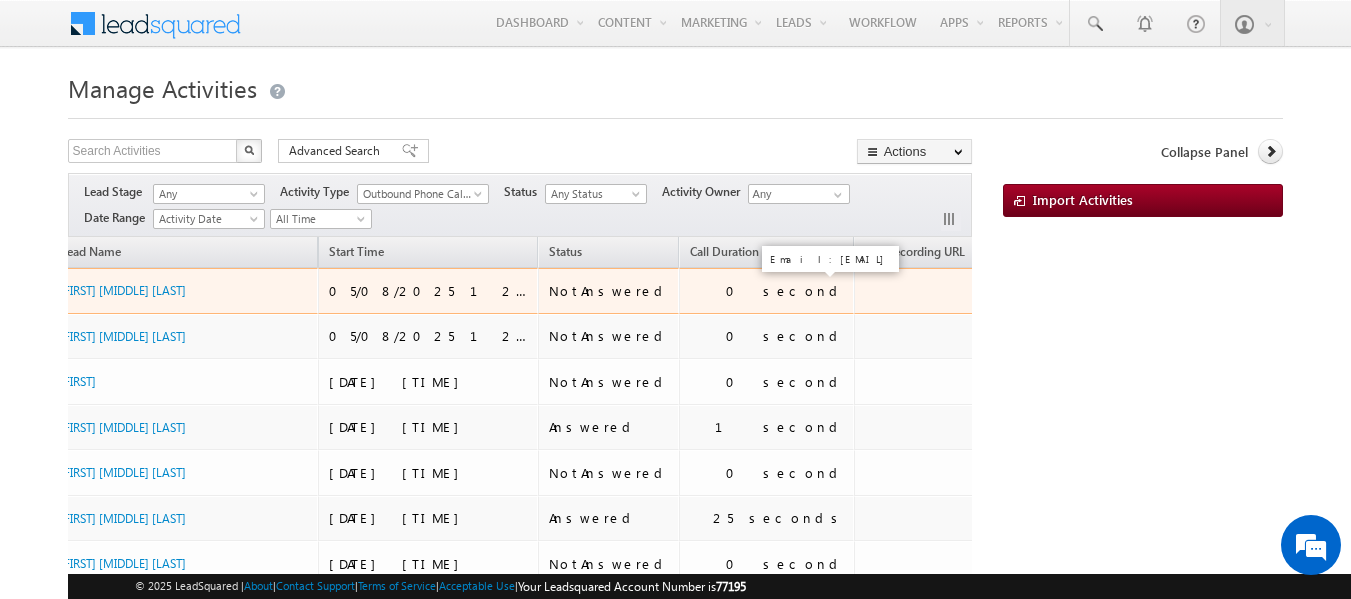 scroll, scrollTop: 0, scrollLeft: 0, axis: both 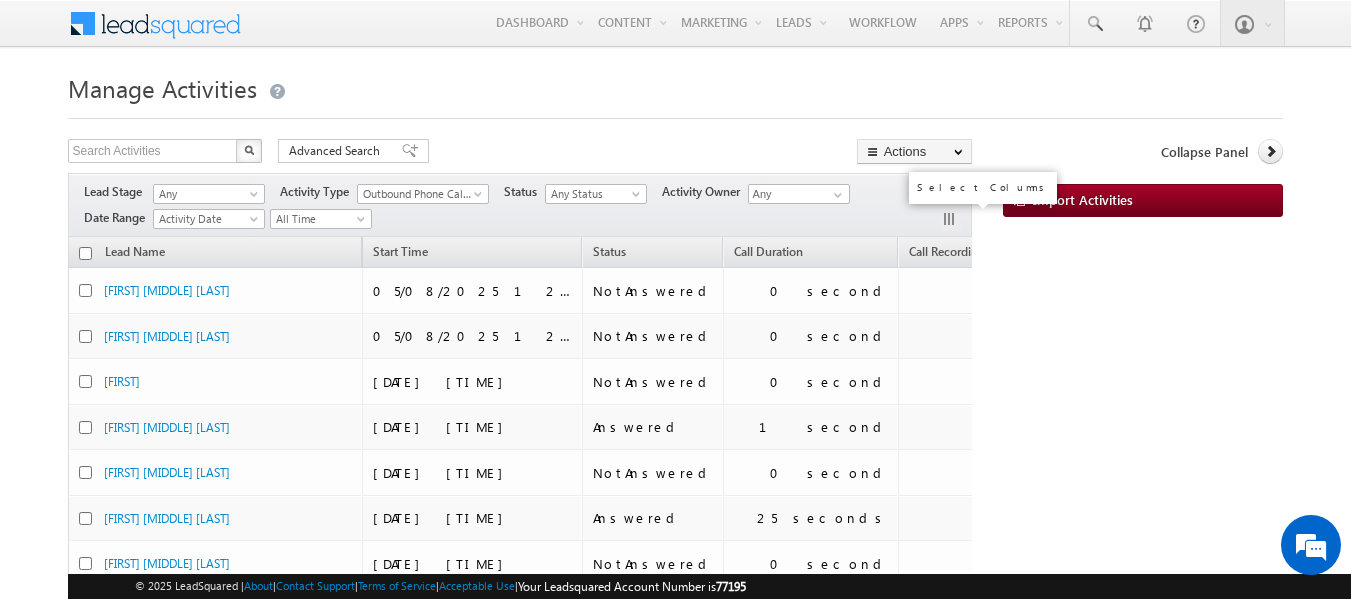 click at bounding box center (951, 221) 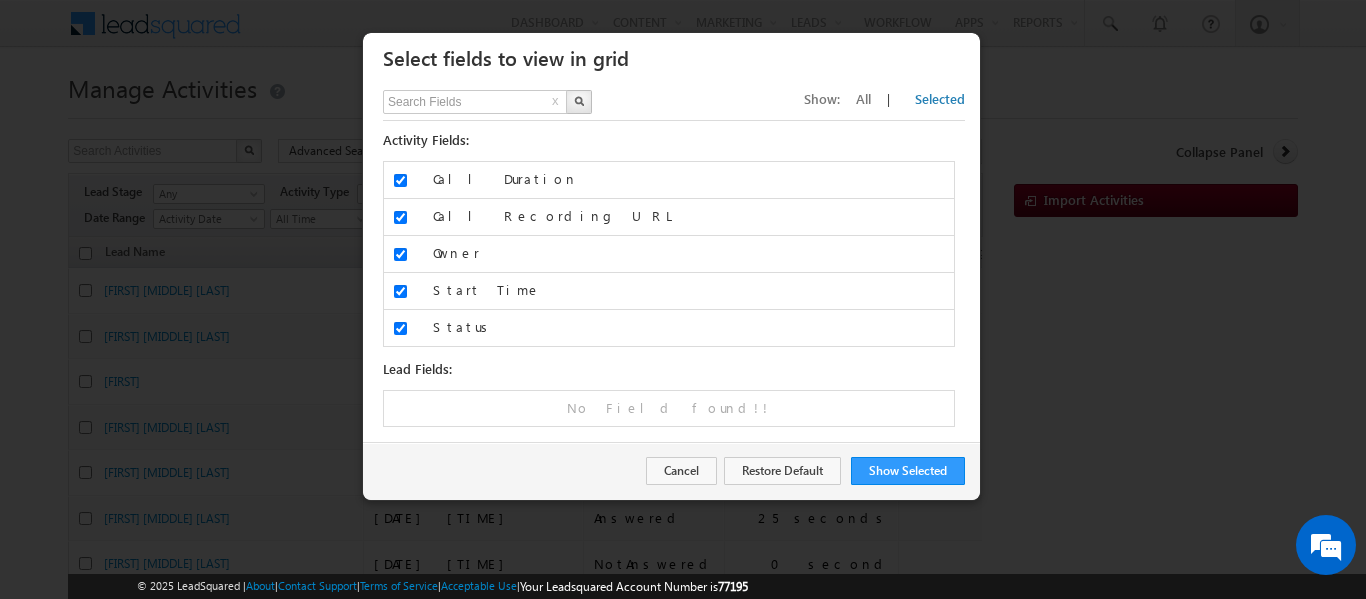 click at bounding box center [683, 299] 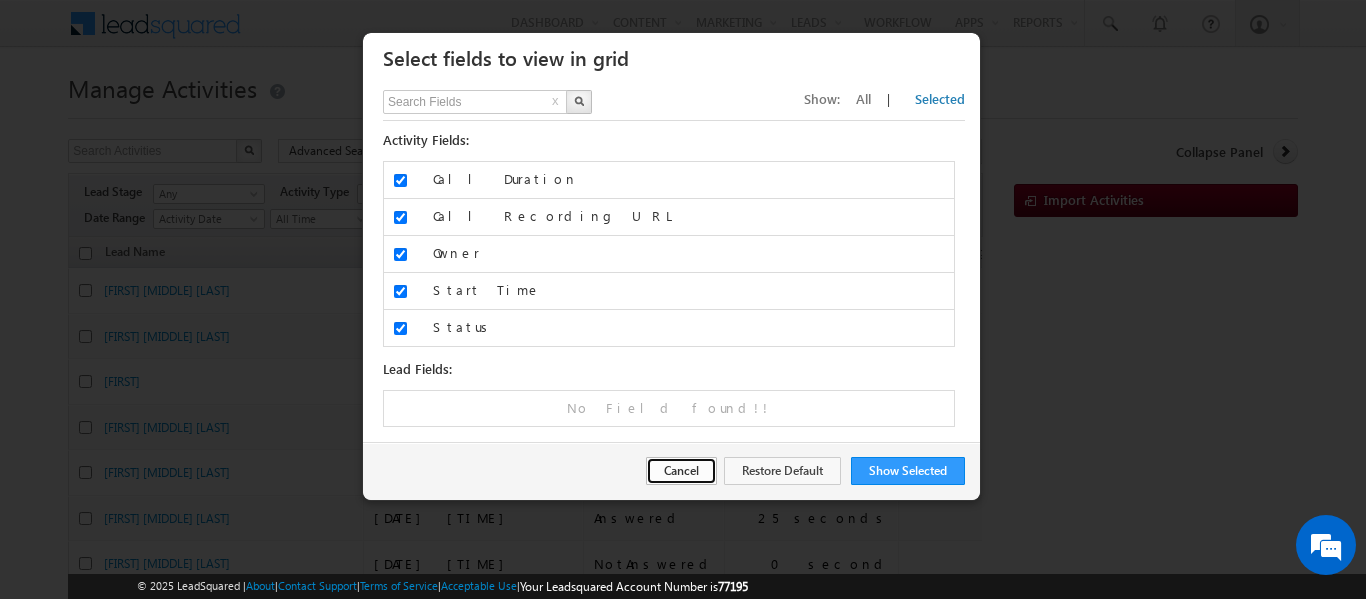 click on "Cancel" at bounding box center [681, 471] 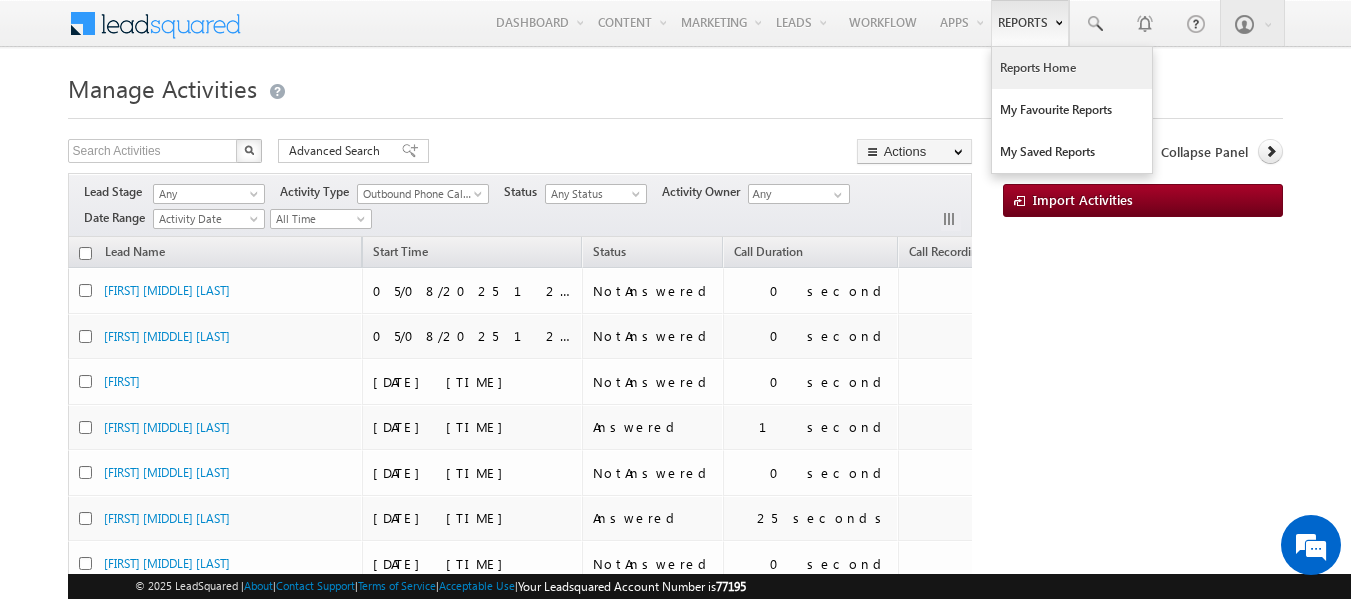 click on "Reports Home" at bounding box center (1072, 68) 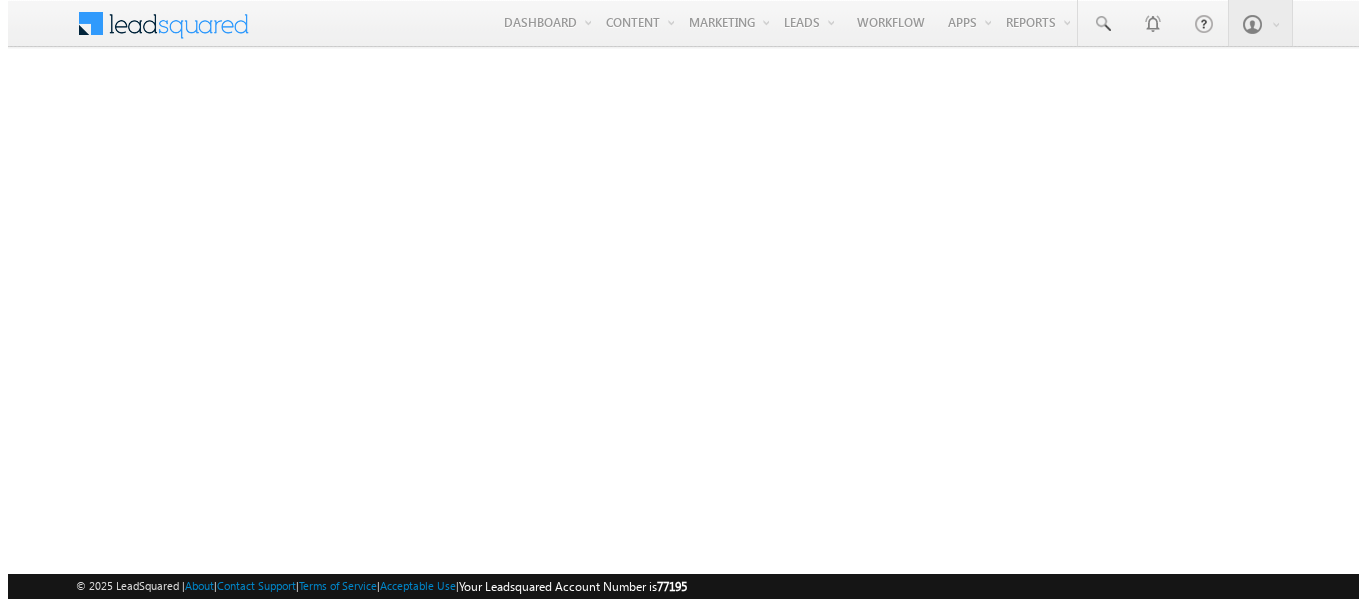 scroll, scrollTop: 0, scrollLeft: 0, axis: both 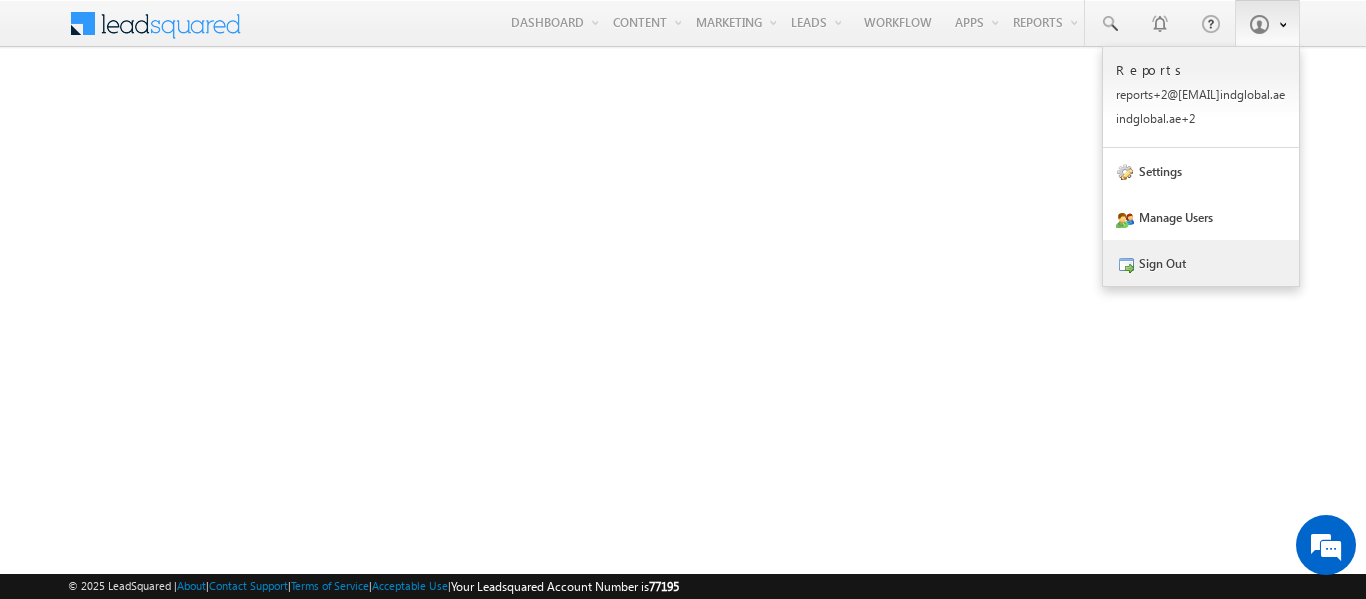 click on "Sign Out" at bounding box center (1201, 263) 